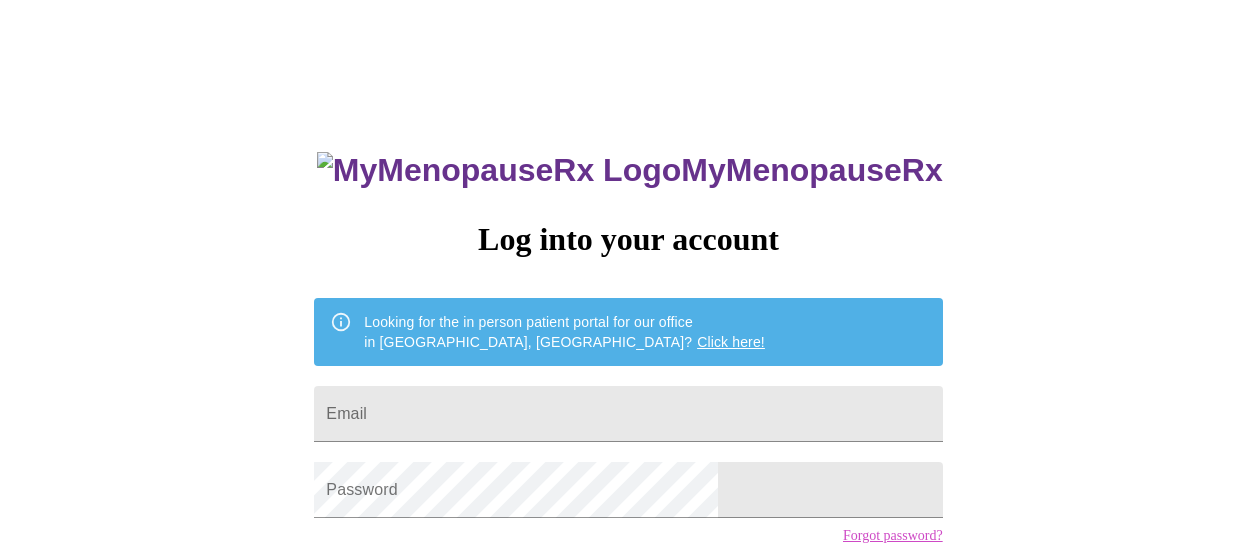 scroll, scrollTop: 0, scrollLeft: 0, axis: both 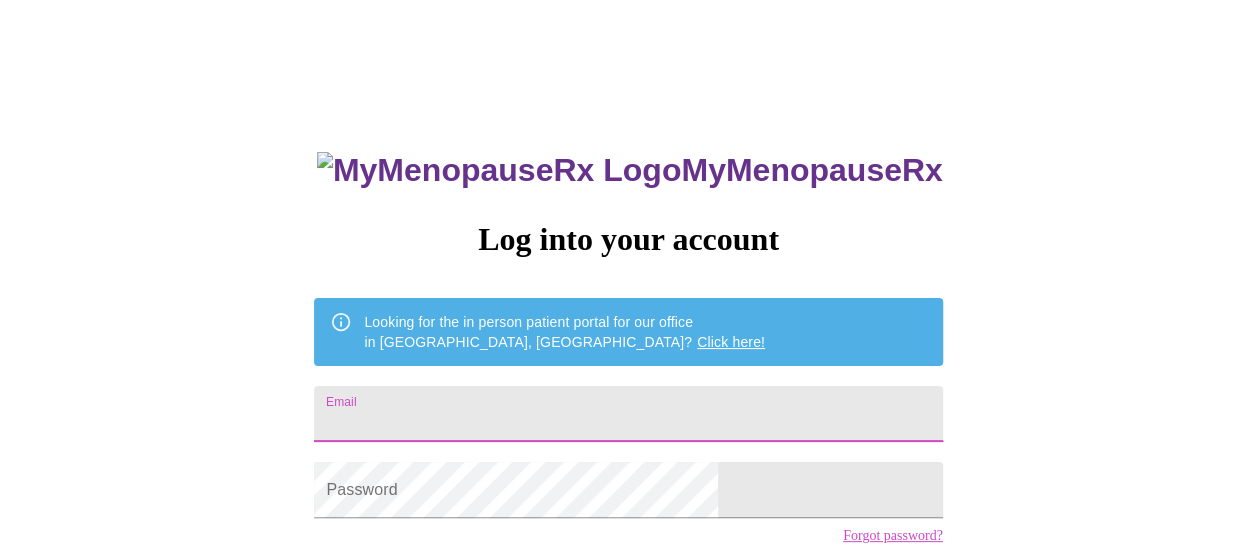 click on "Email" at bounding box center [628, 414] 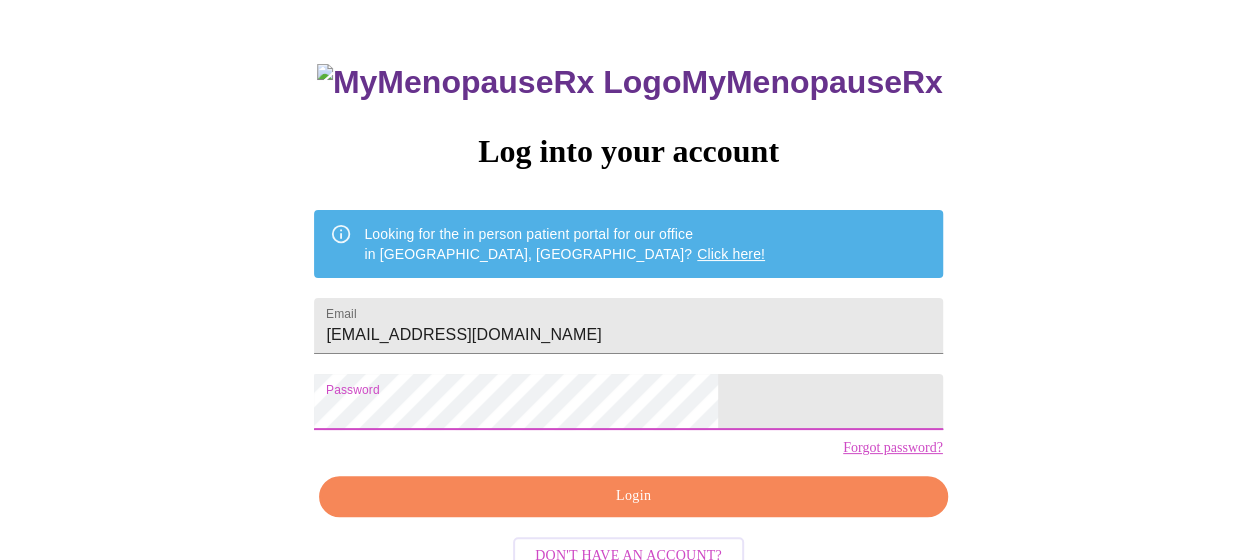 scroll, scrollTop: 126, scrollLeft: 0, axis: vertical 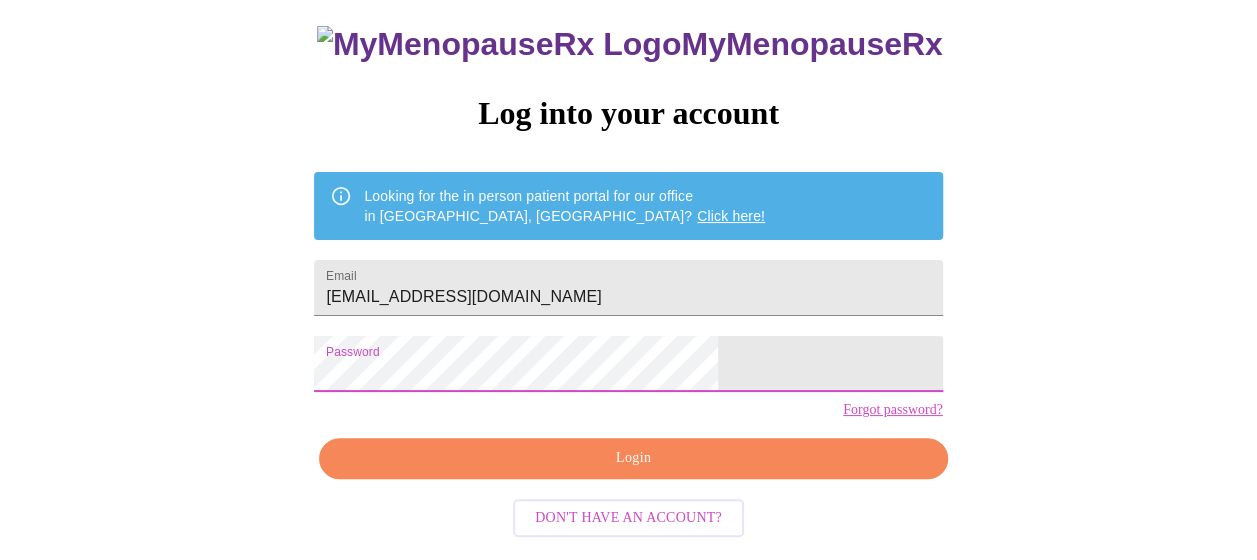 click on "Login" at bounding box center (633, 458) 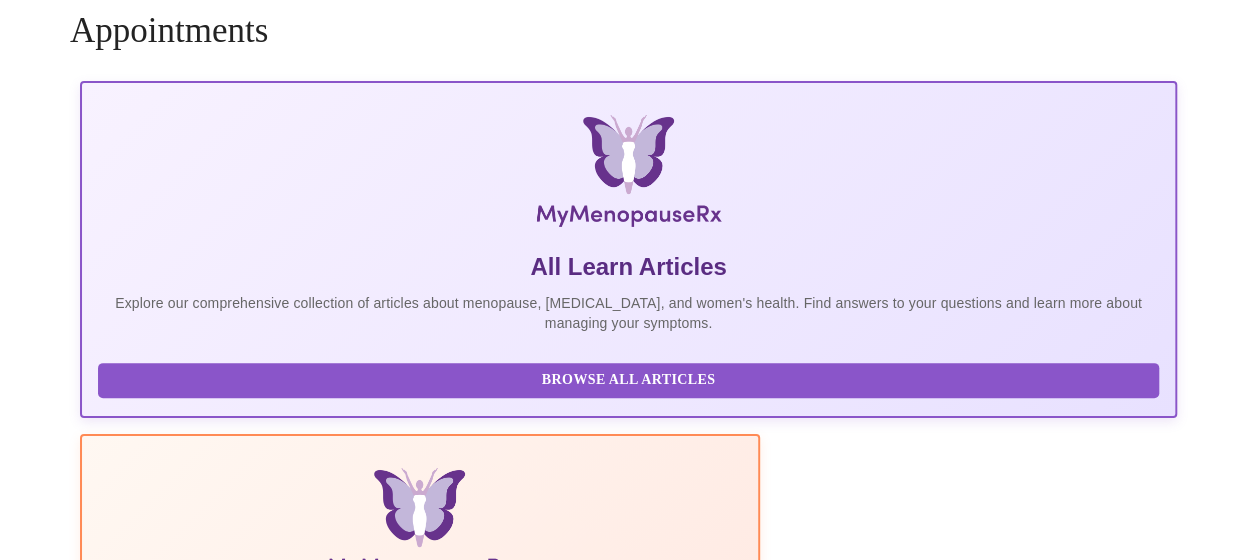 scroll, scrollTop: 126, scrollLeft: 0, axis: vertical 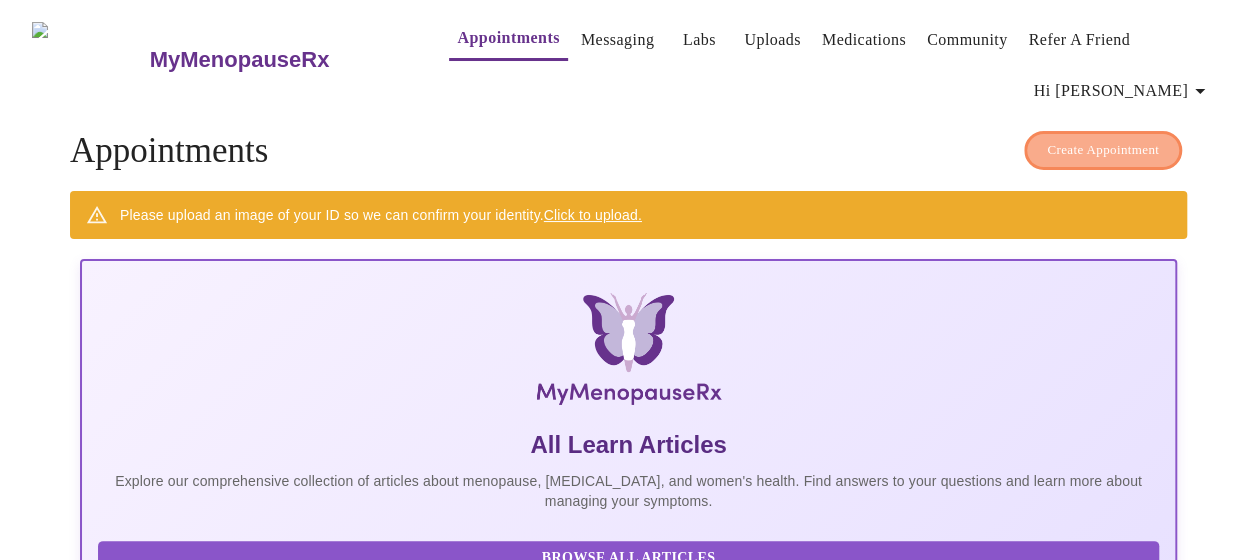 click on "Create Appointment" at bounding box center (1103, 150) 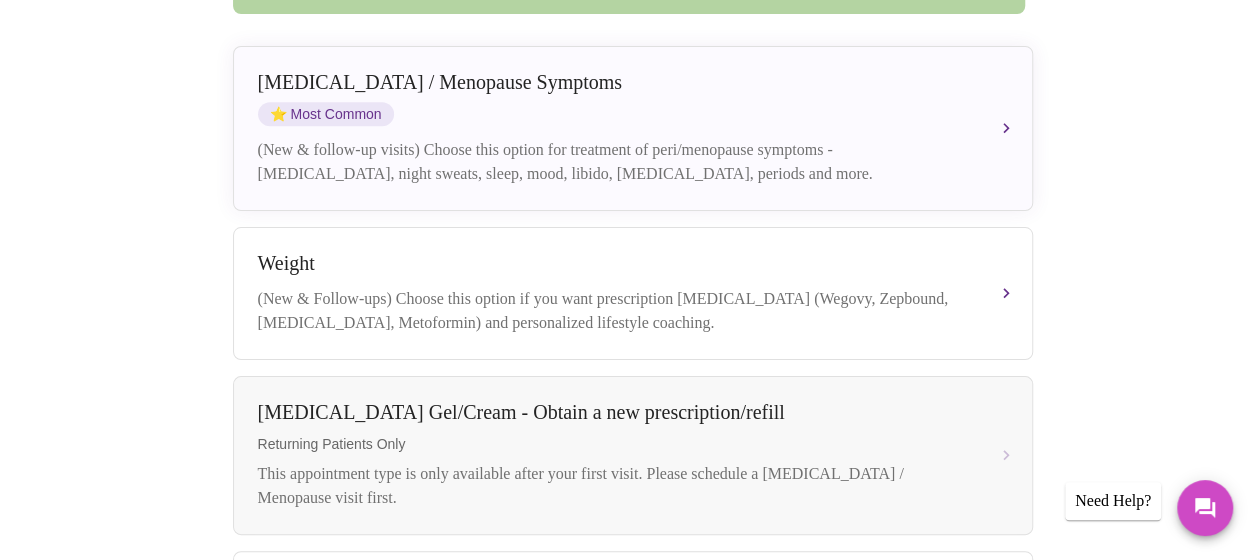 scroll, scrollTop: 596, scrollLeft: 0, axis: vertical 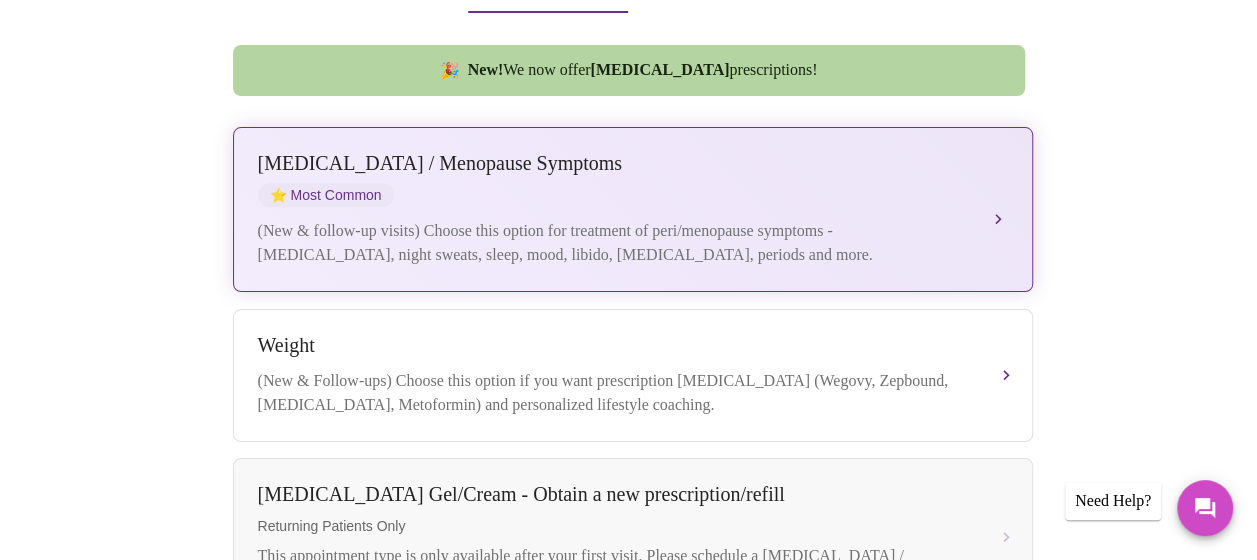 click on "[MEDICAL_DATA] / Menopause Symptoms  ⭐  Most Common" at bounding box center (613, 179) 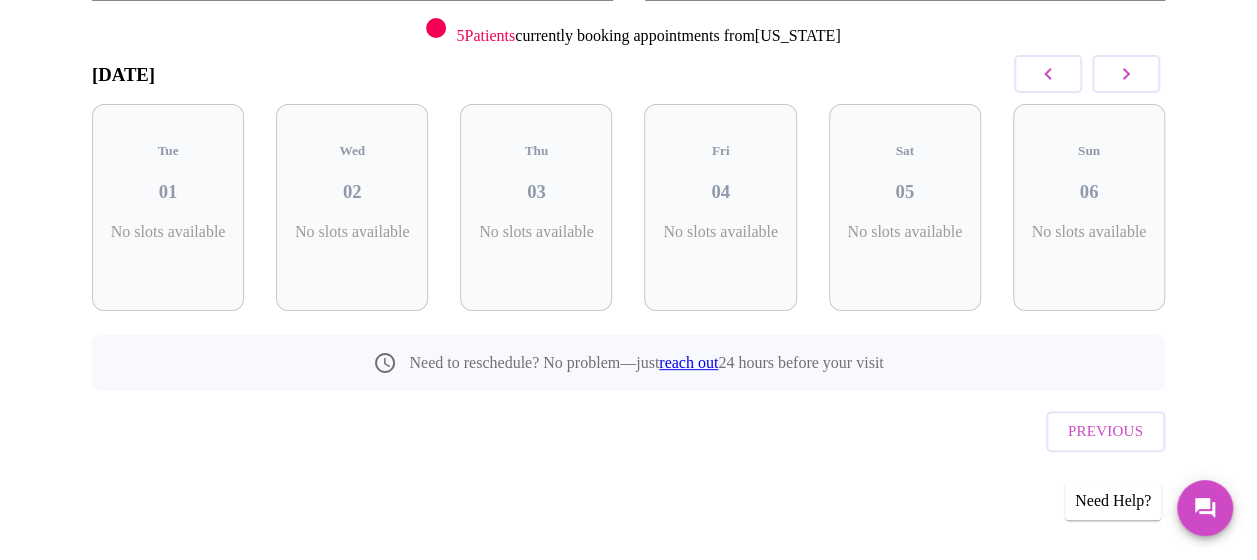 scroll, scrollTop: 226, scrollLeft: 0, axis: vertical 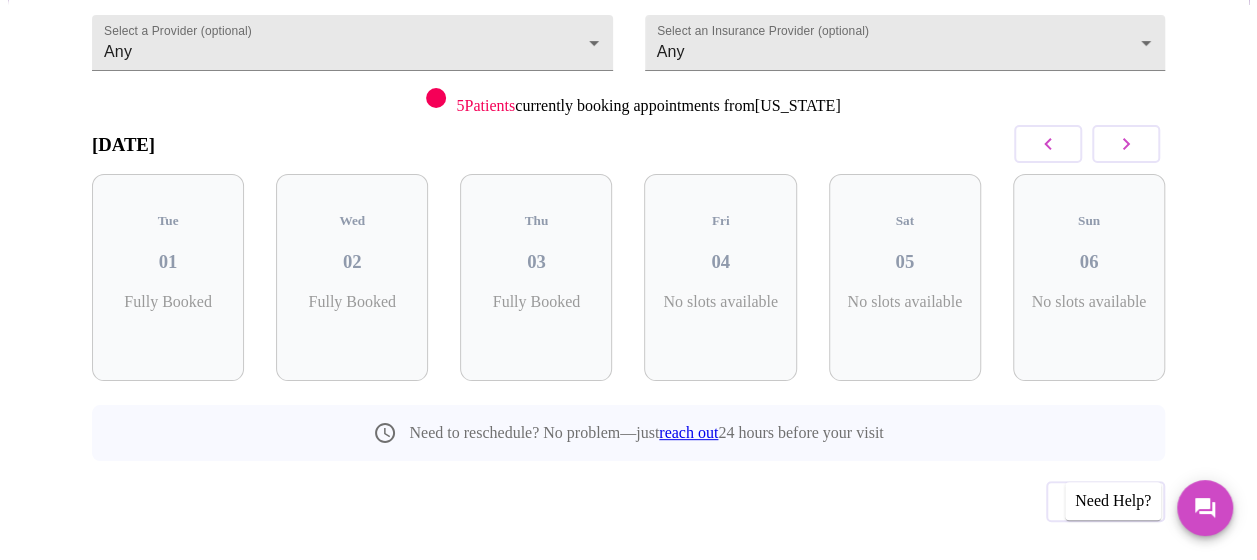 click 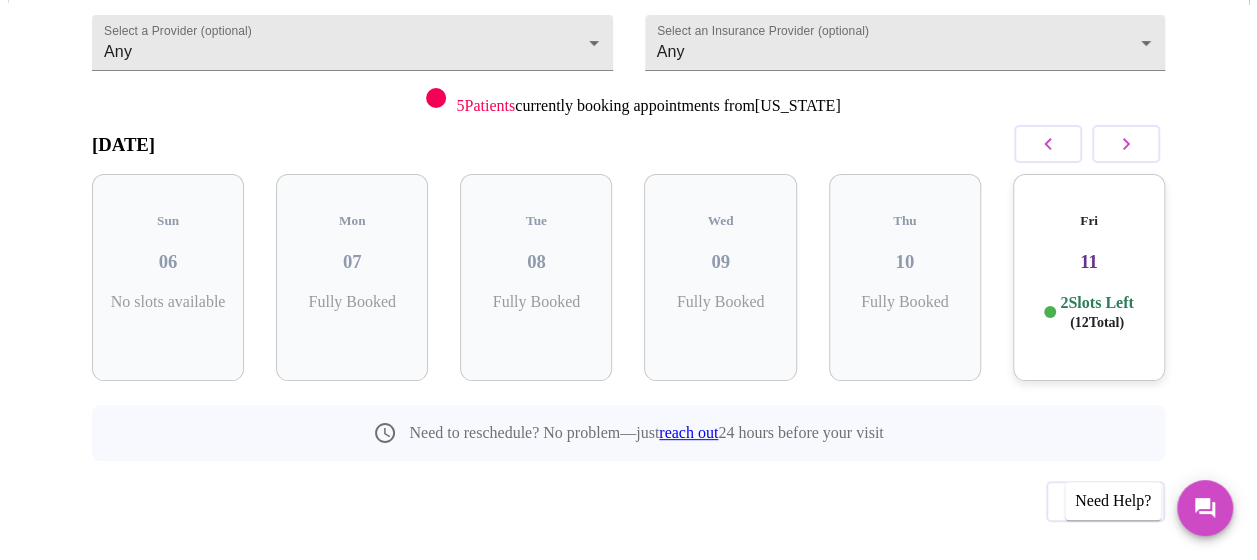 click on "Fri 11 2  Slots Left ( 12  Total)" at bounding box center [1089, 277] 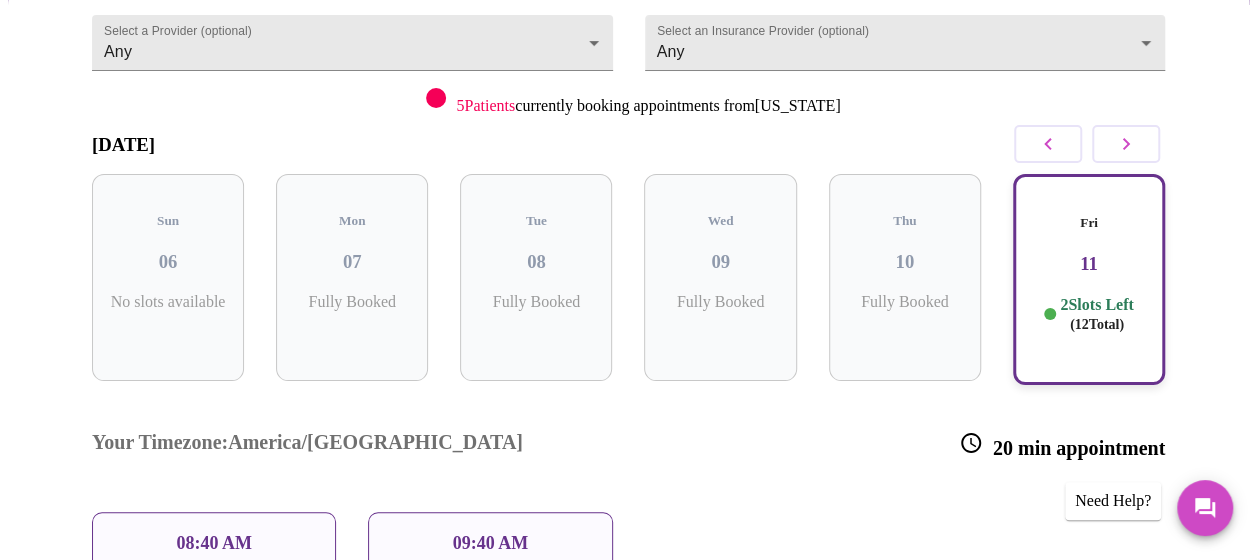 click on "09:40 AM" at bounding box center [491, 543] 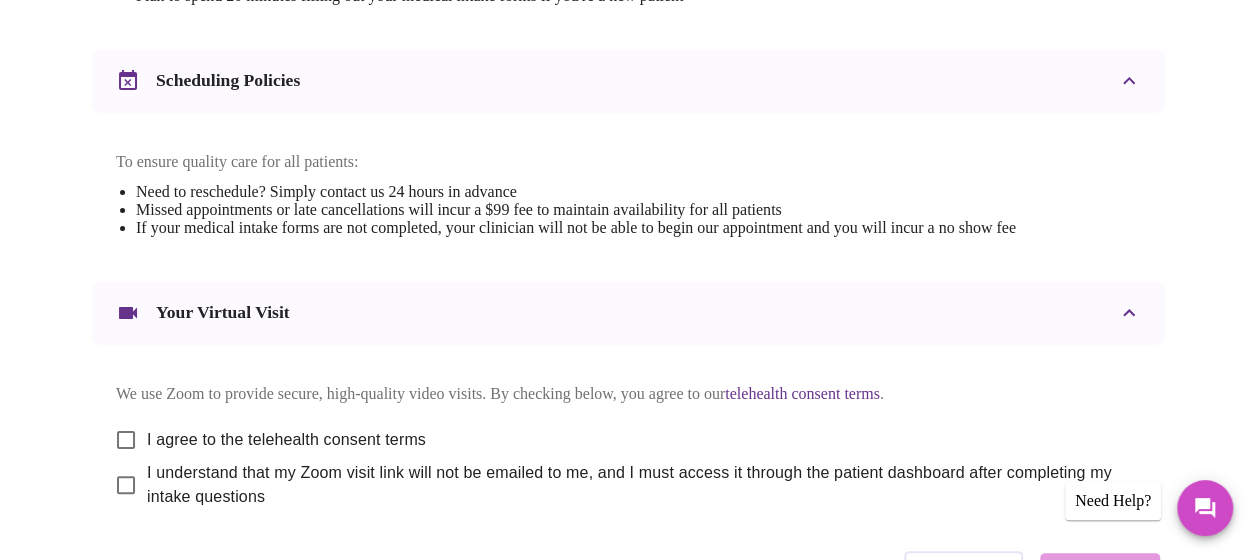 scroll, scrollTop: 762, scrollLeft: 0, axis: vertical 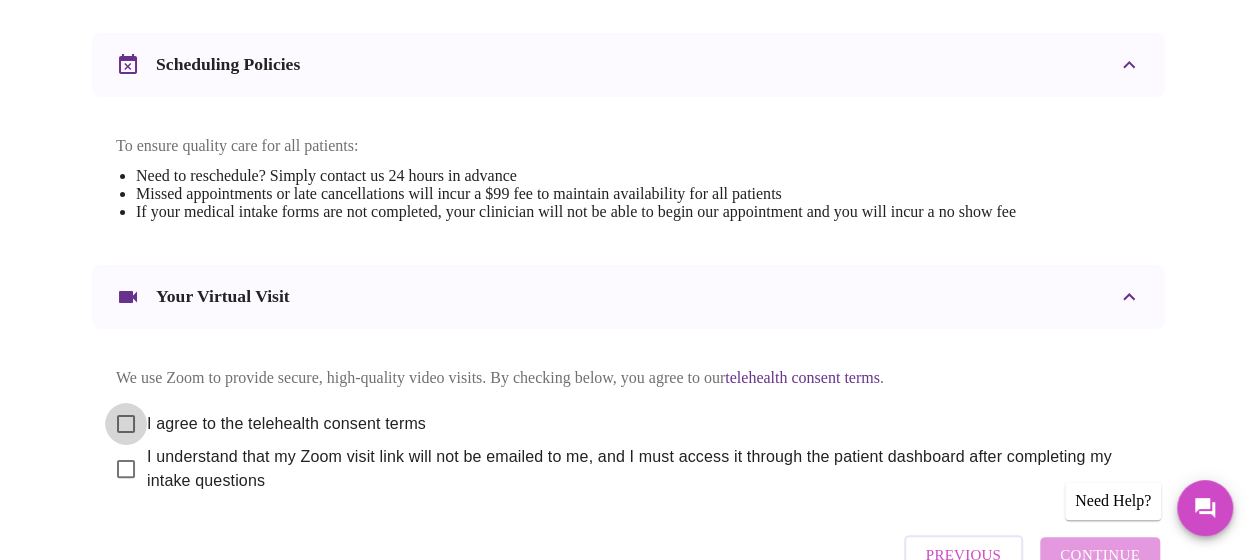 click on "I agree to the telehealth consent terms" at bounding box center (126, 424) 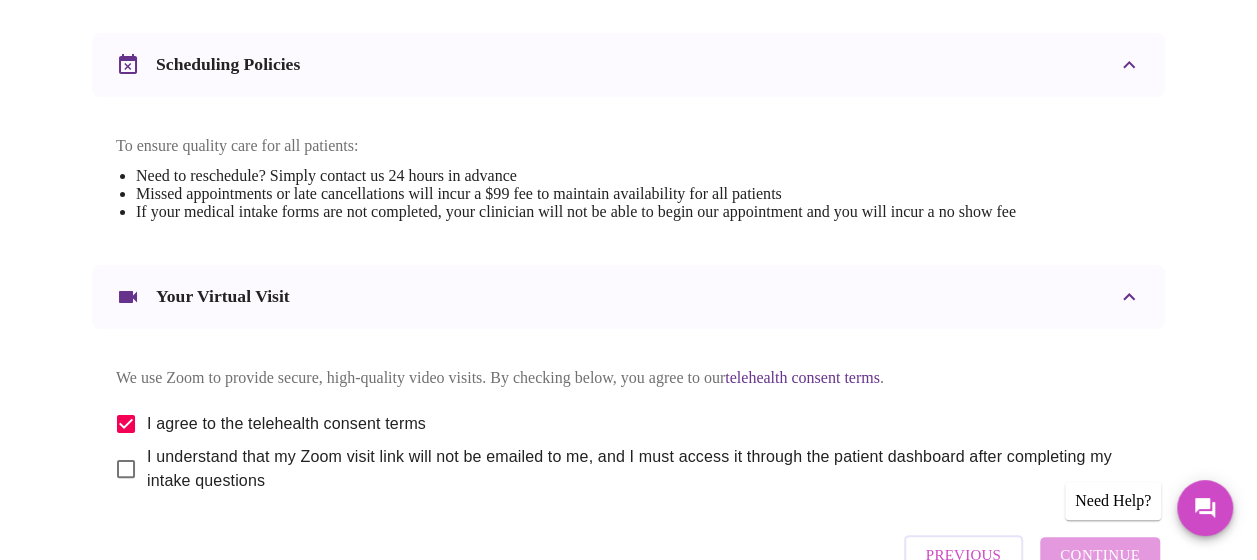 click on "I understand that my Zoom visit link will not be emailed to me, and I must access it through the patient dashboard after completing my intake questions" at bounding box center (126, 469) 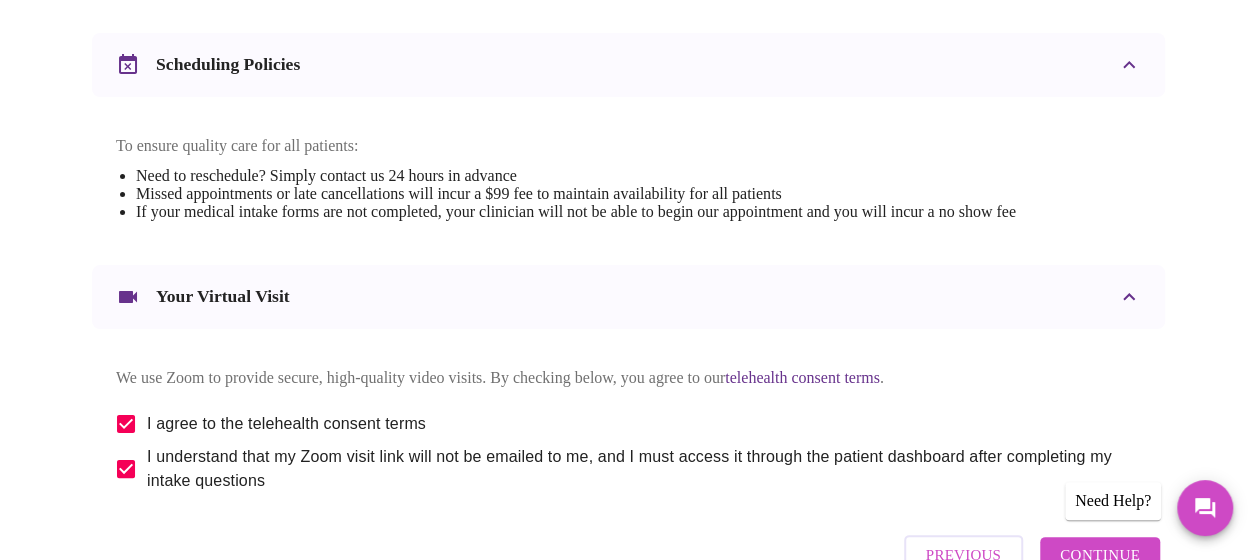 click on "Continue" at bounding box center [1100, 555] 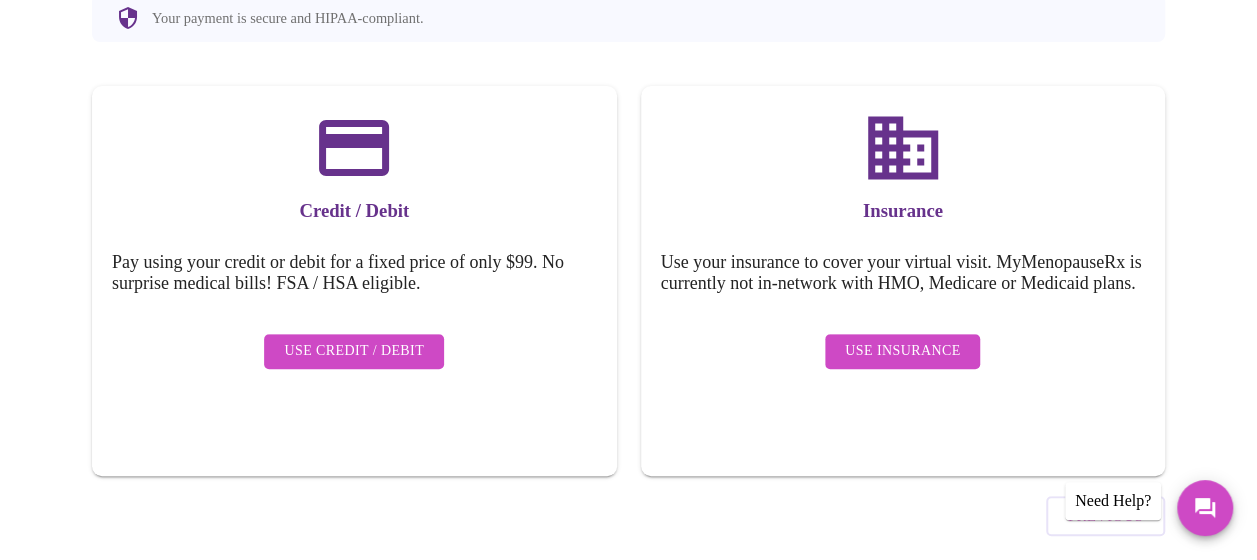 click on "Use Insurance" at bounding box center [902, 351] 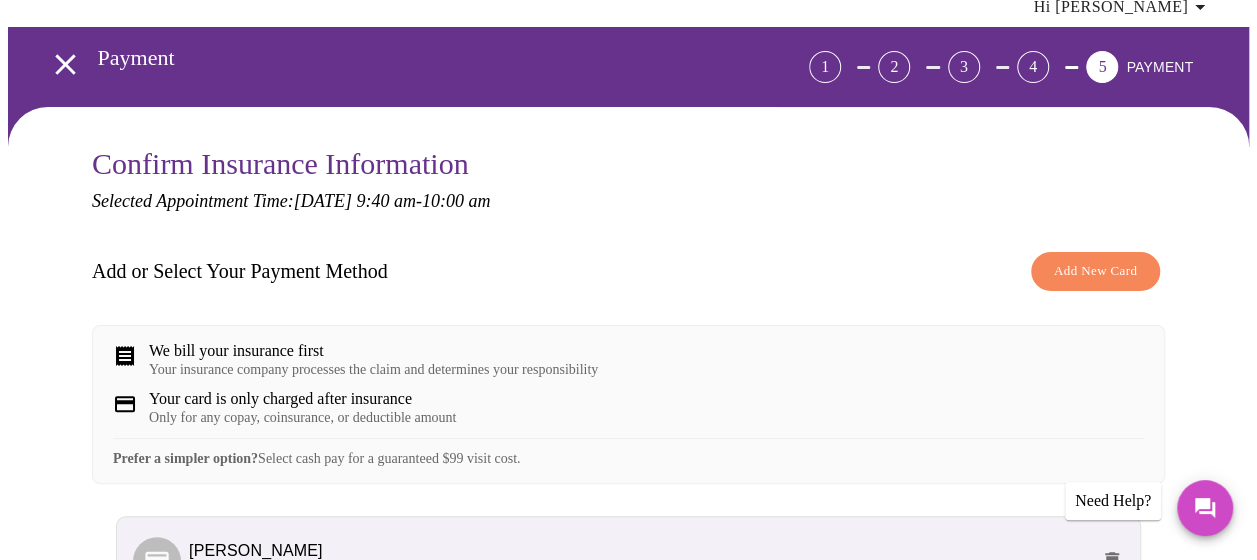 scroll, scrollTop: 307, scrollLeft: 0, axis: vertical 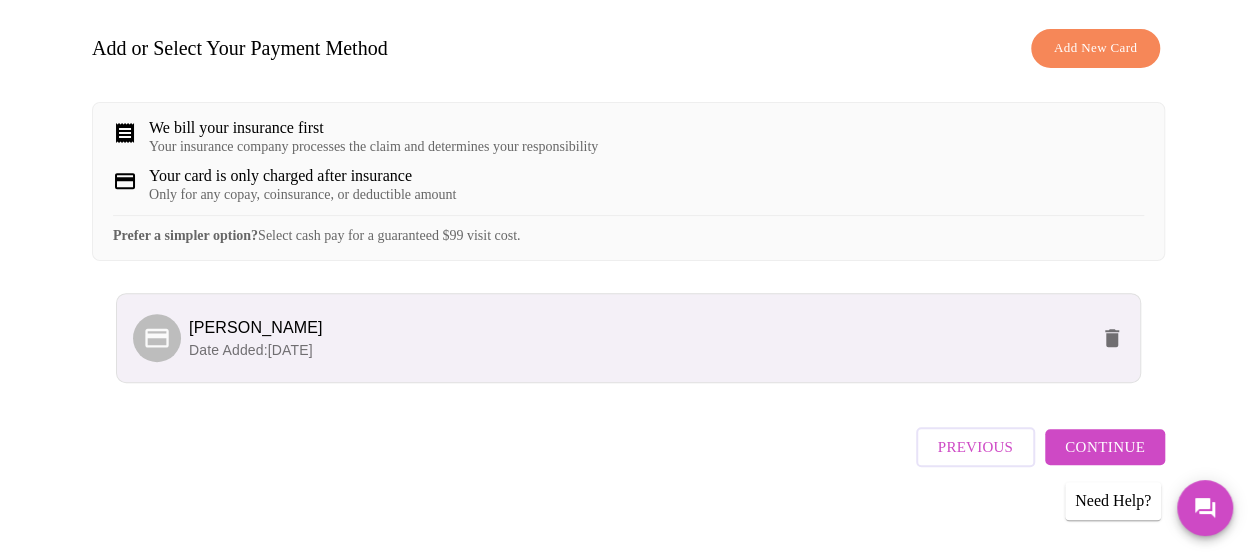 click on "Continue" at bounding box center (1105, 447) 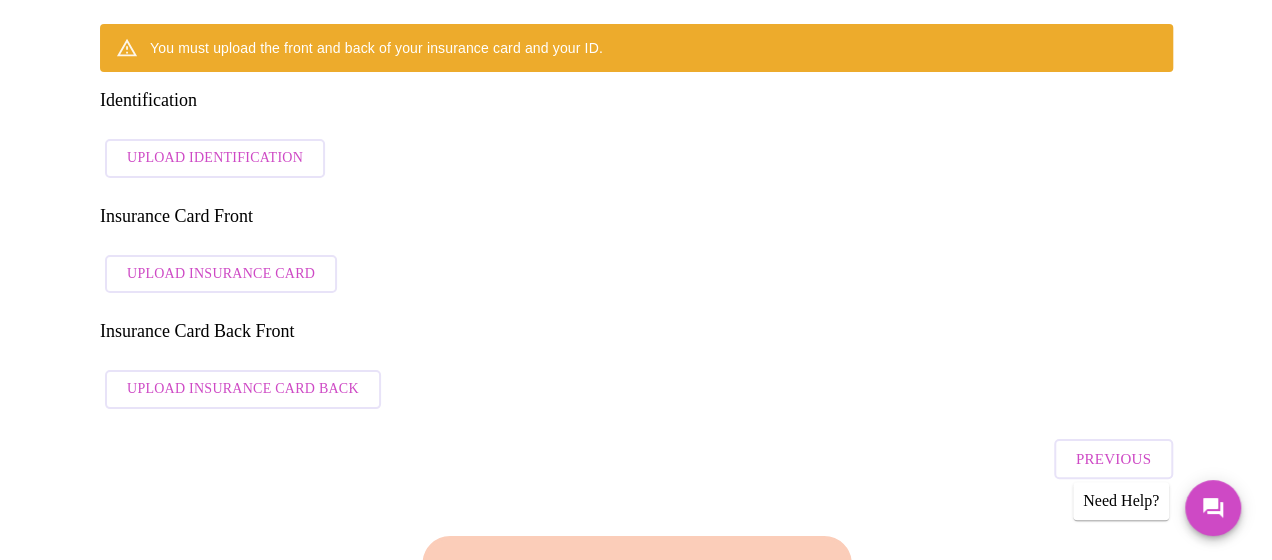 scroll, scrollTop: 307, scrollLeft: 0, axis: vertical 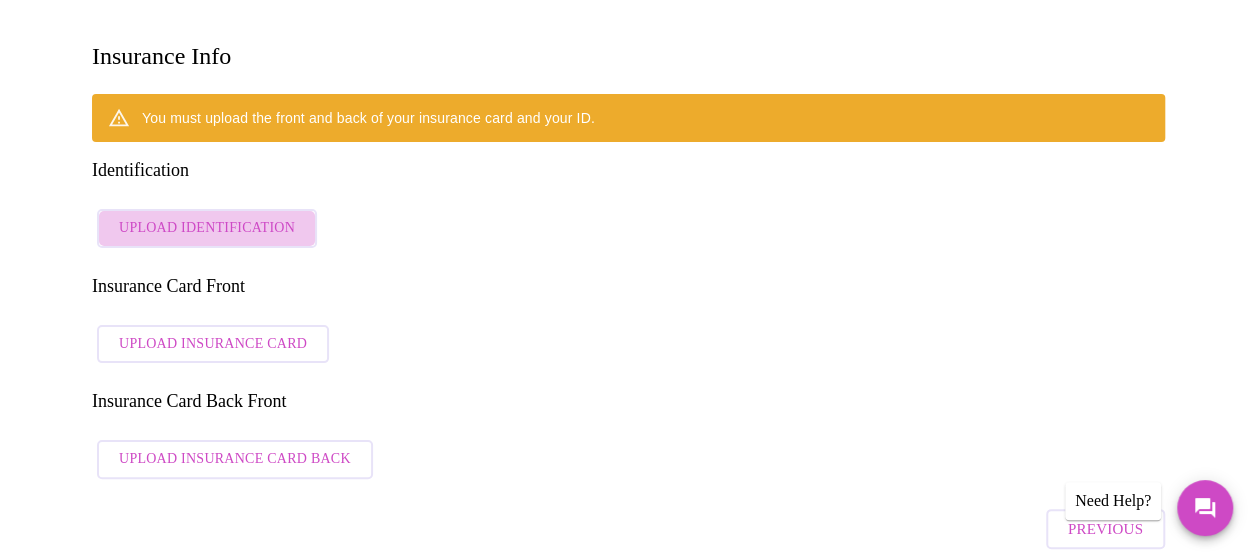 click on "Upload Identification" at bounding box center (207, 228) 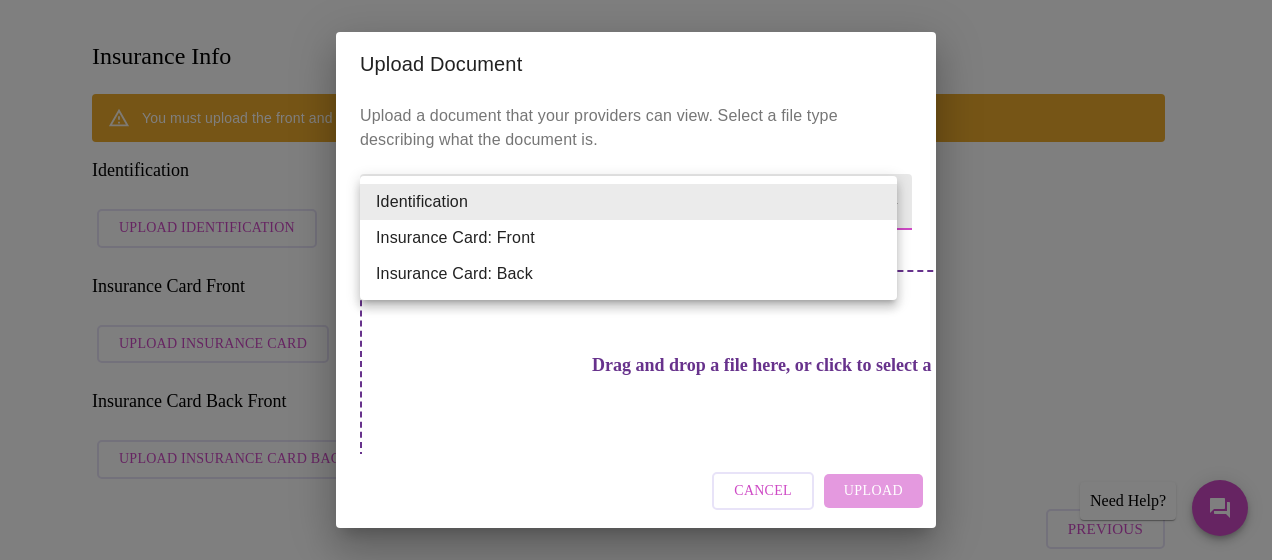 click on "MyMenopauseRx Appointments Messaging Labs Uploads Medications Community Refer a Friend Hi Rian   Payment 1 2 3 4 5 PAYMENT Confirm Insurance Information Selected Appointment Time:  [DATE] 9:40 am  -  10:00 am Insurance Info You must upload the front and back of your insurance card and your ID. Identification Upload Identification Insurance Card Front Upload Insurance Card Insurance Card Back Front Upload Insurance Card Back Previous Finish and Book Now!   Patient Reviews "   [PERSON_NAME] It was nice to speak to a physician who actually spent the time to explain and answer my questions. [PERSON_NAME] made me feel very comfortable during this first visit. This was much better than any the doctor's office. "   [PERSON_NAME] "   [PERSON_NAME] "   [PERSON_NAME] "   [PERSON_NAME] "   Terra "   [PERSON_NAME] "   Deb "   [PERSON_NAME] "   [PERSON_NAME] Need Help? Settings Billing Invoices Log out Upload Document Upload a document that your providers can view. Select a file type describing what the document is. Document Name Identification Identification Cancel" at bounding box center [636, 1327] 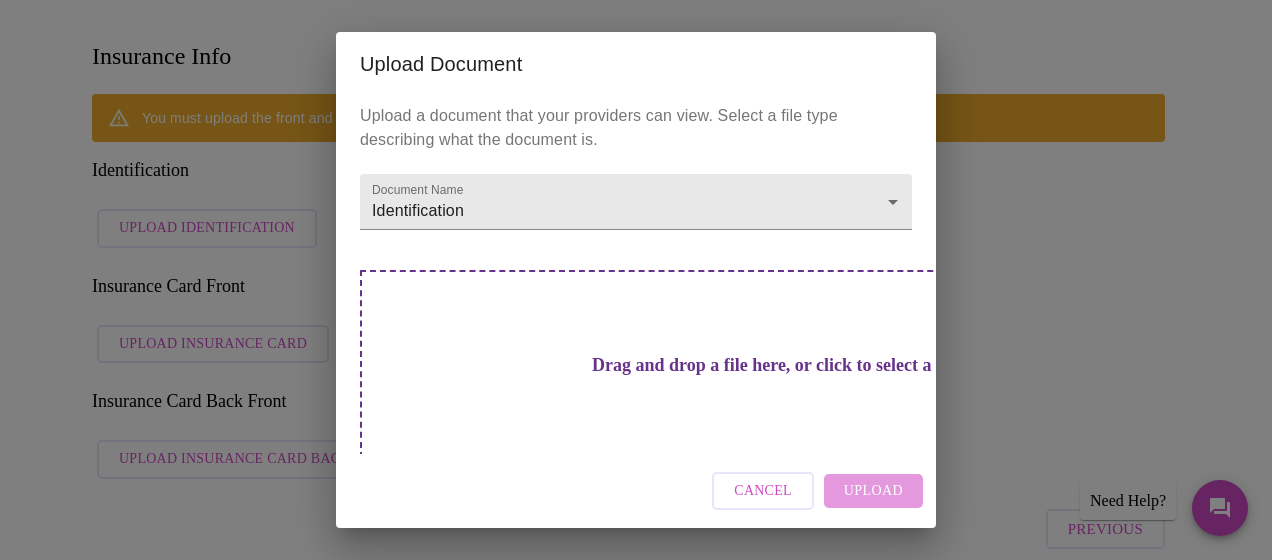 scroll, scrollTop: 24, scrollLeft: 0, axis: vertical 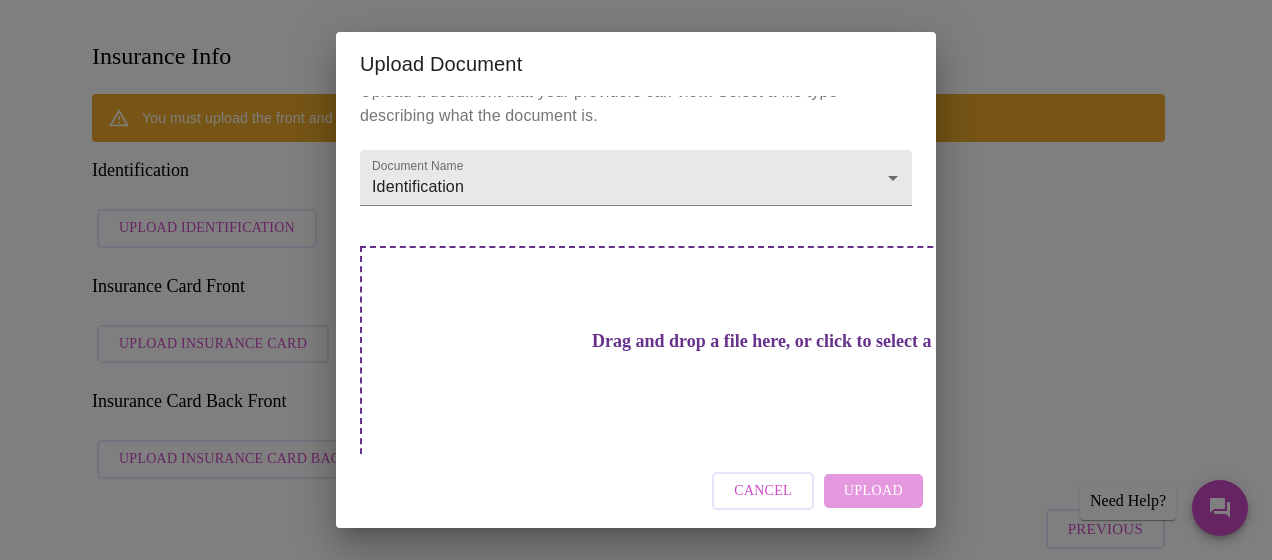 click on "Drag and drop a file here, or click to select a file" at bounding box center [776, 341] 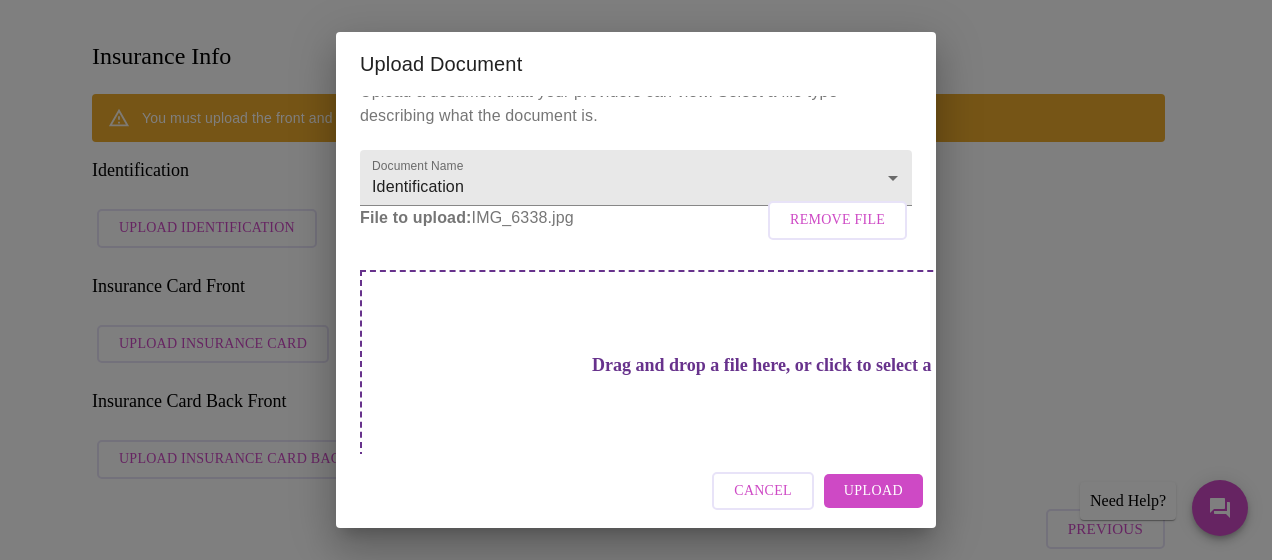 click on "Upload" at bounding box center (873, 491) 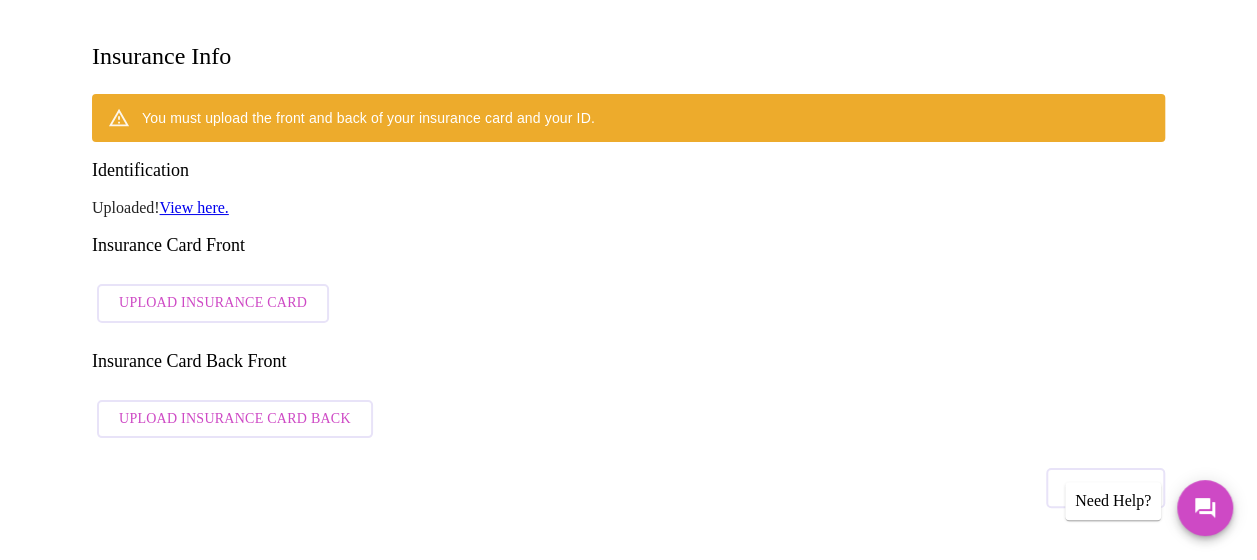 click on "Upload Insurance Card" at bounding box center [213, 303] 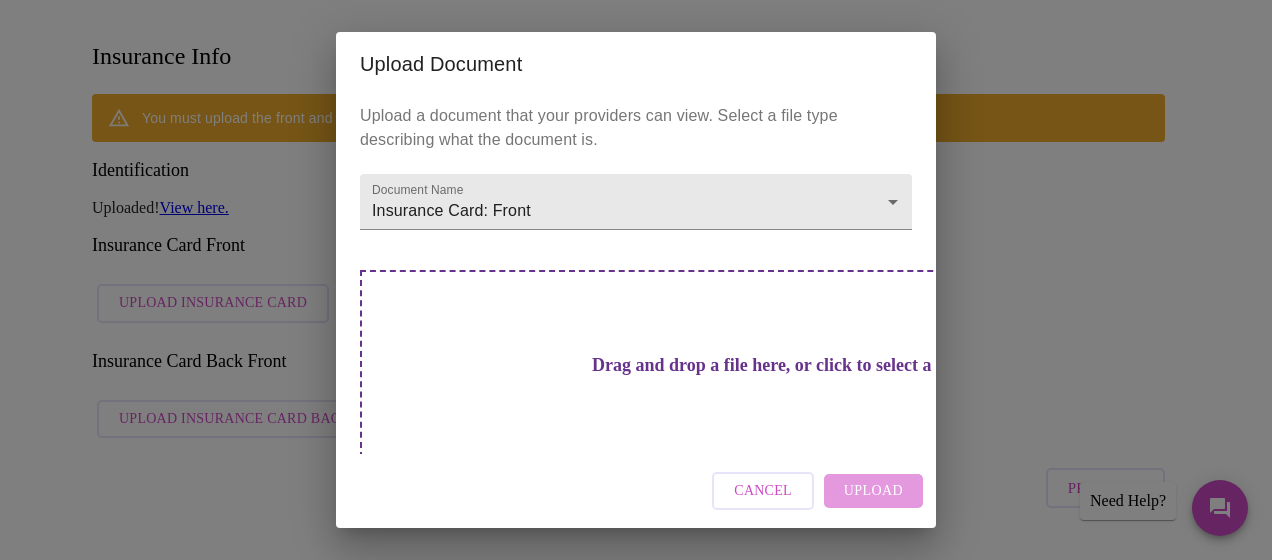 drag, startPoint x: 928, startPoint y: 343, endPoint x: 861, endPoint y: 401, distance: 88.61716 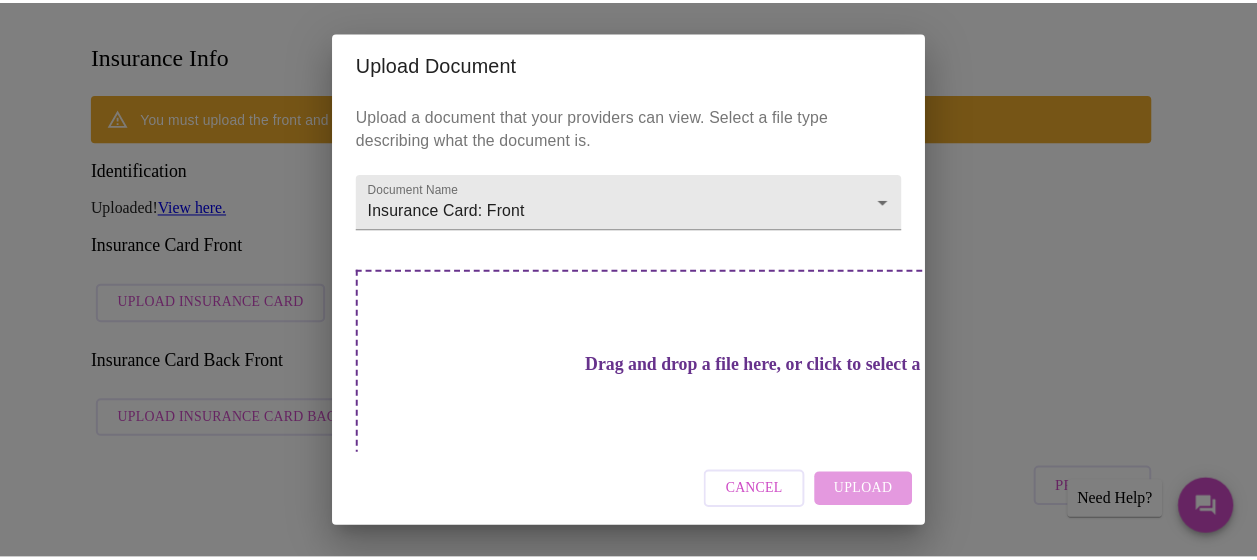 scroll, scrollTop: 24, scrollLeft: 0, axis: vertical 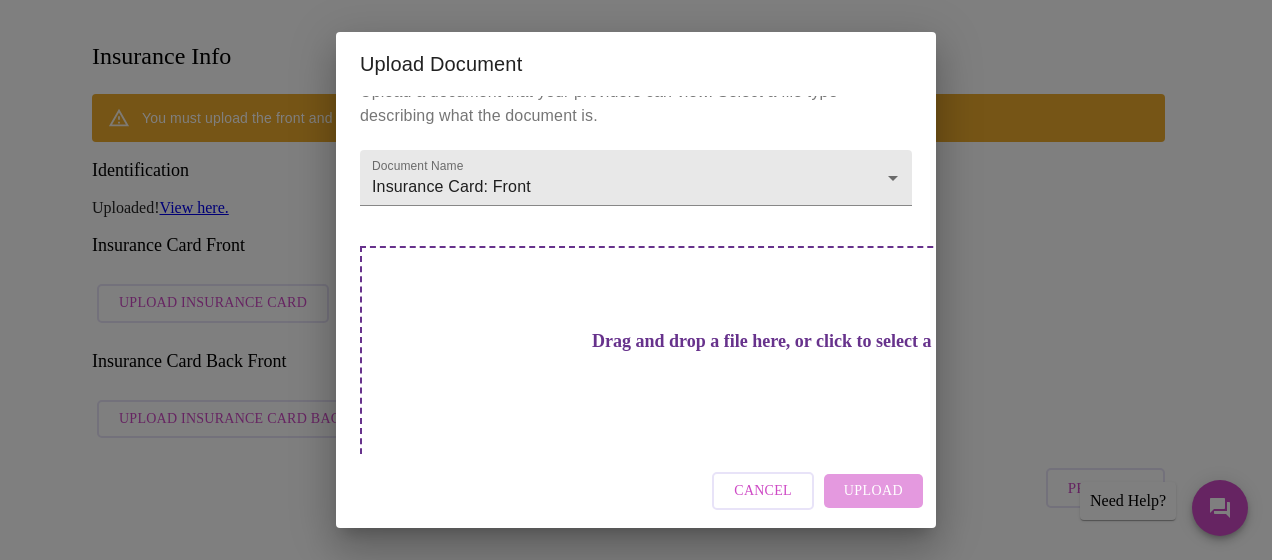 click on "Drag and drop a file here, or click to select a file" at bounding box center [776, 341] 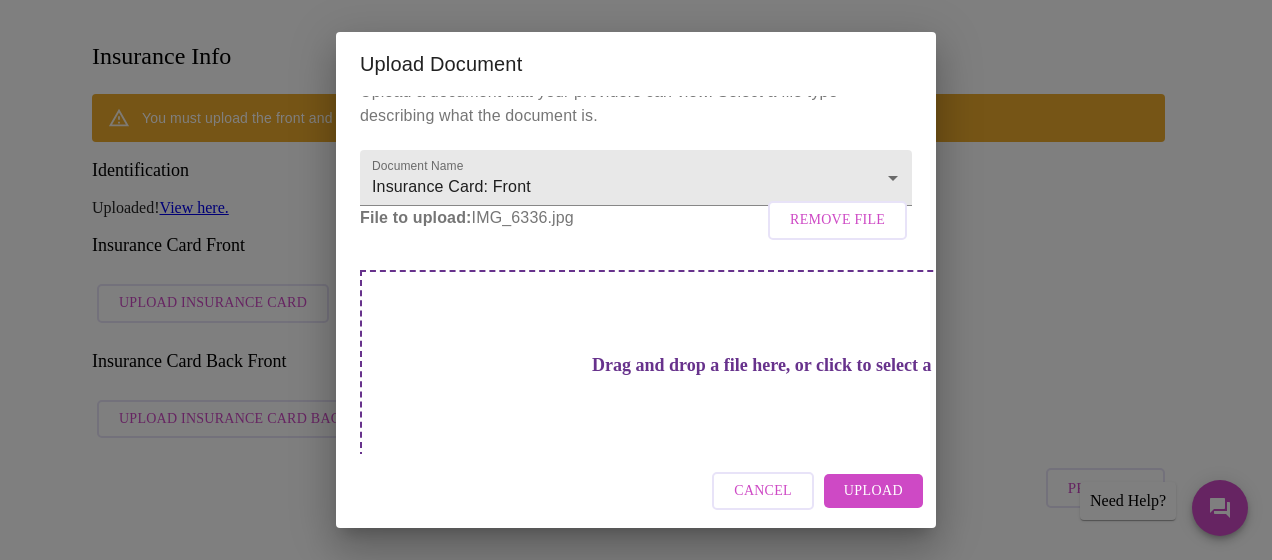 click on "Upload" at bounding box center [873, 491] 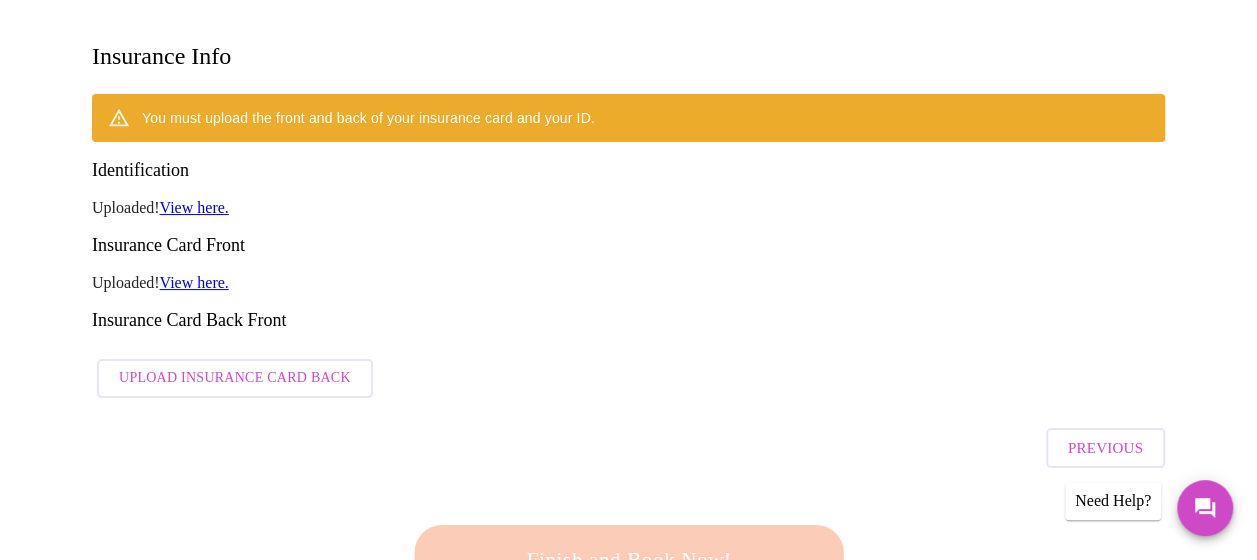 click on "Upload Insurance Card Back" at bounding box center [235, 378] 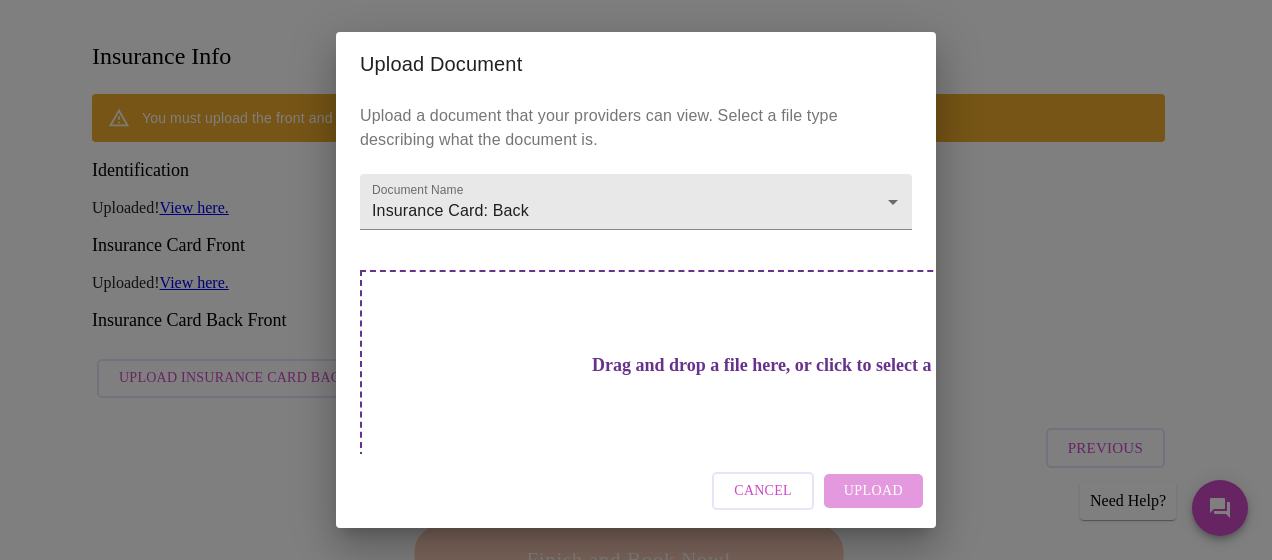 click on "Drag and drop a file here, or click to select a file" at bounding box center (776, 404) 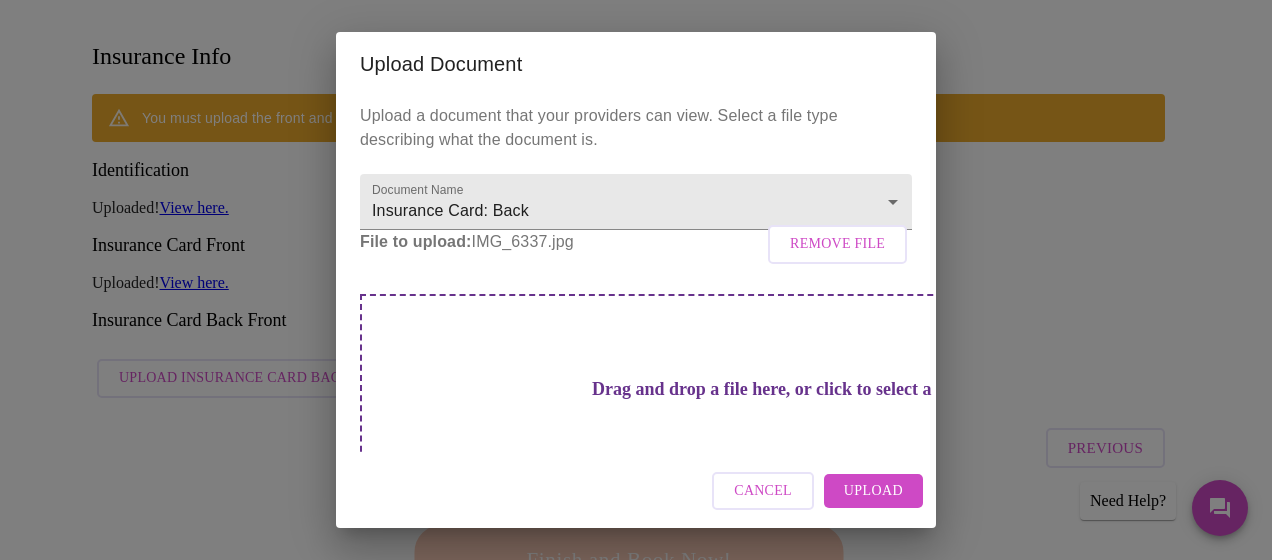 click on "Upload" at bounding box center [873, 491] 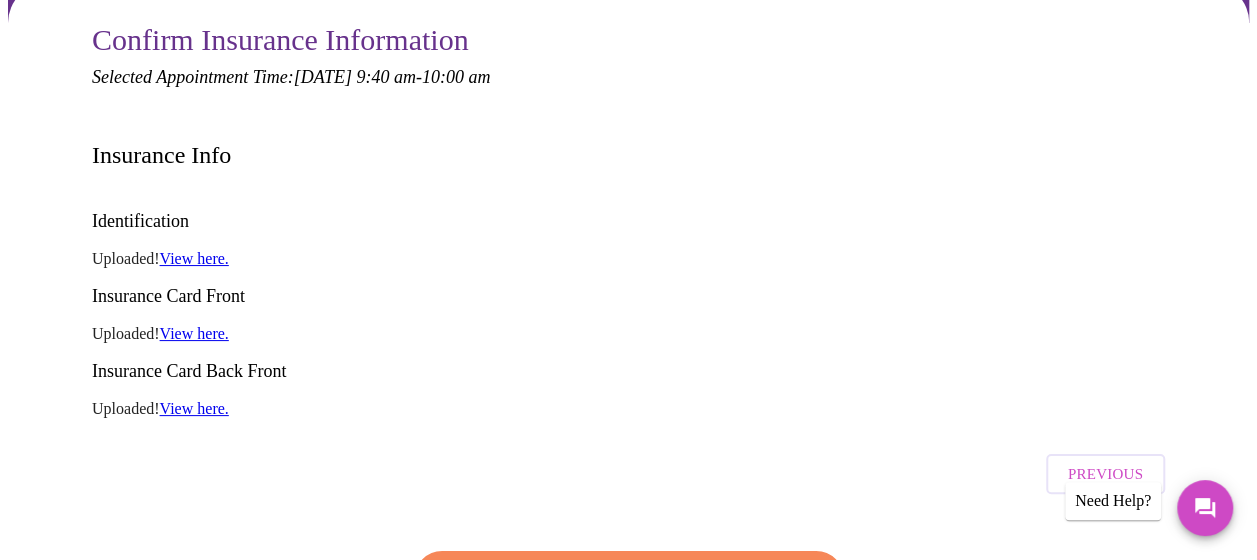 scroll, scrollTop: 176, scrollLeft: 0, axis: vertical 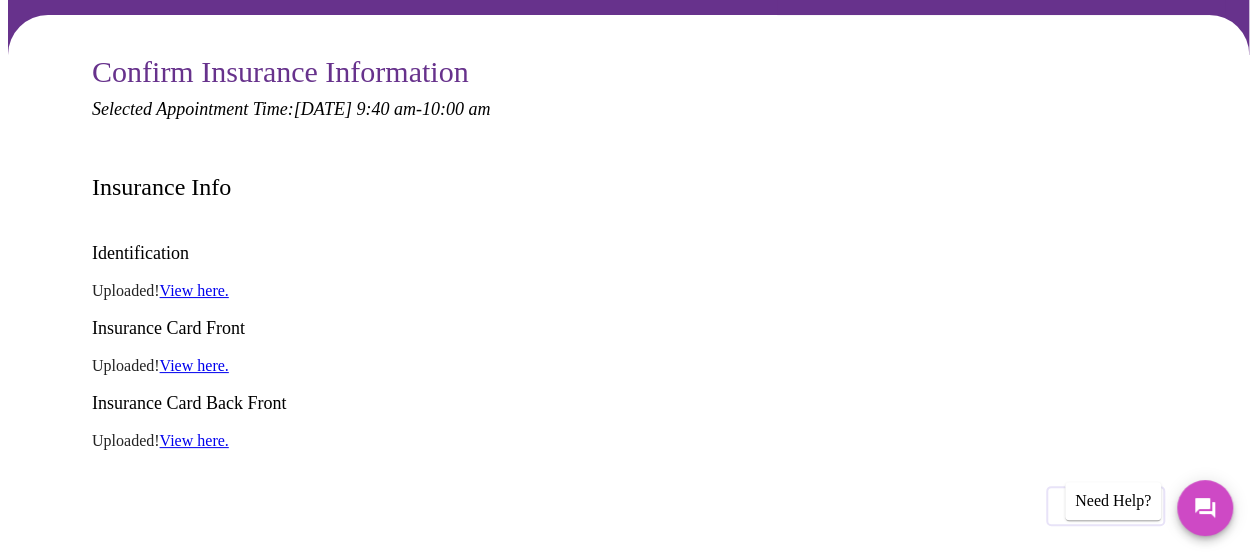 click on "Finish and Book Now!" at bounding box center [629, 618] 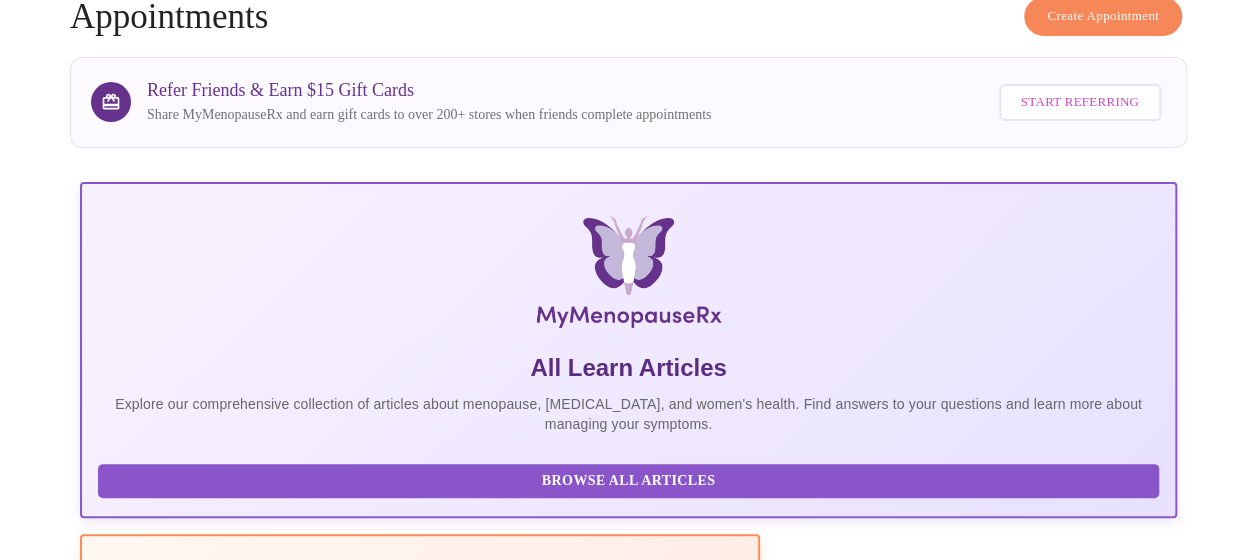 scroll, scrollTop: 176, scrollLeft: 0, axis: vertical 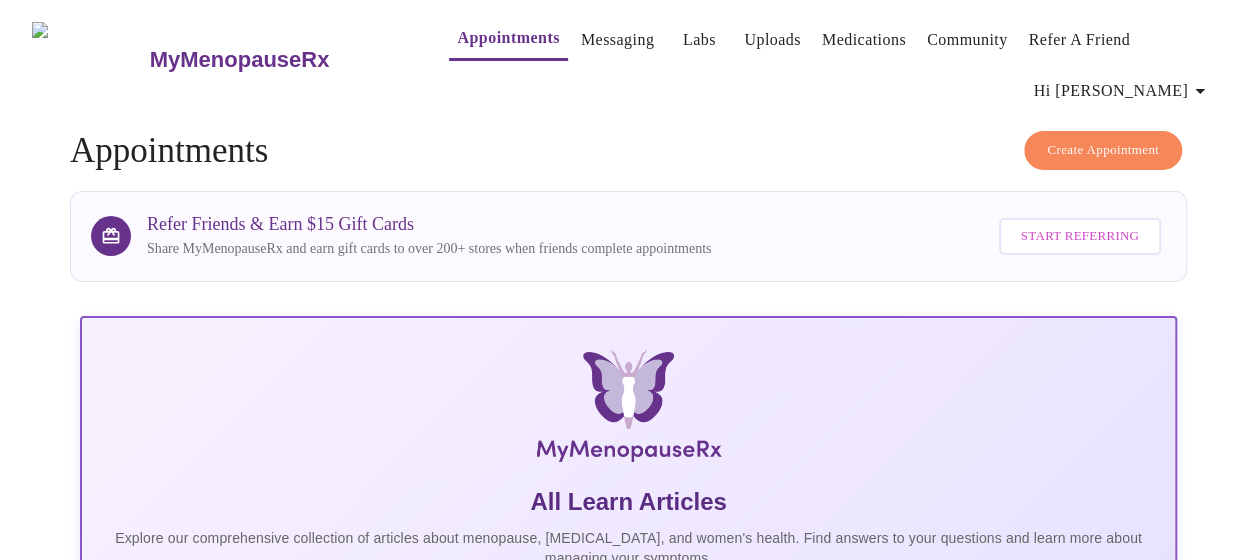 click on "Hi [PERSON_NAME]" at bounding box center [1123, 91] 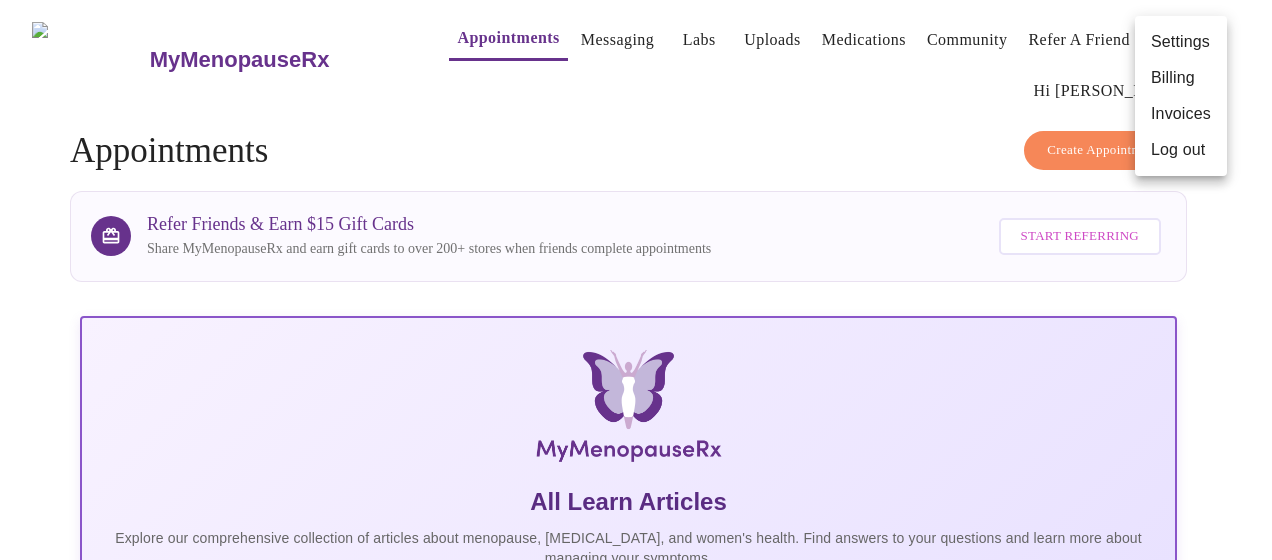 drag, startPoint x: 1176, startPoint y: 35, endPoint x: 1031, endPoint y: 59, distance: 146.9728 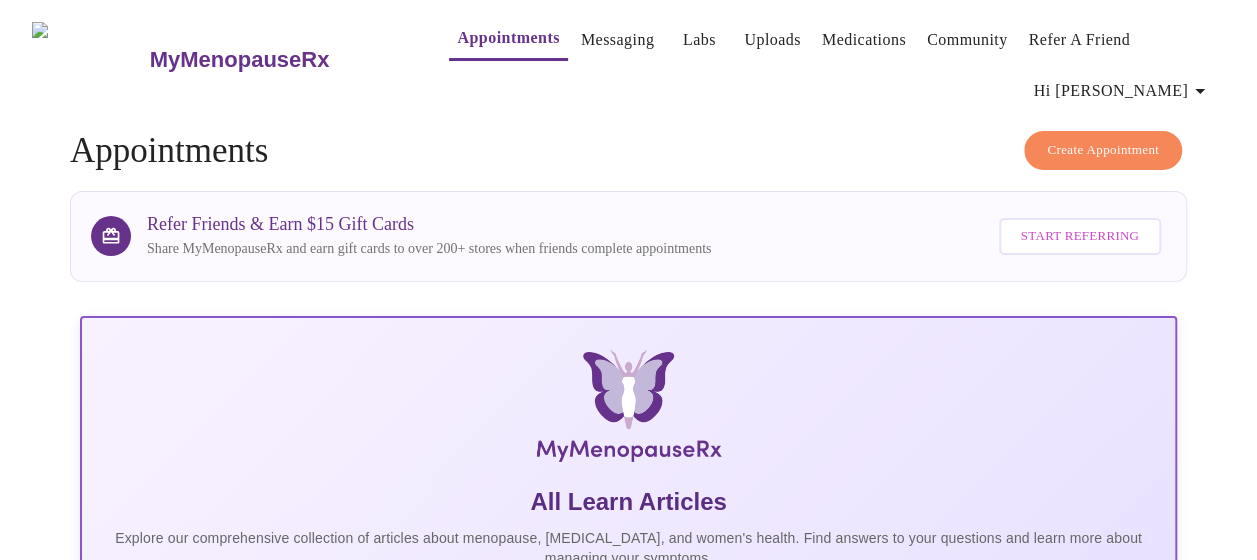 click on "The Top 34 Symptoms of Menopause" at bounding box center (295, 1275) 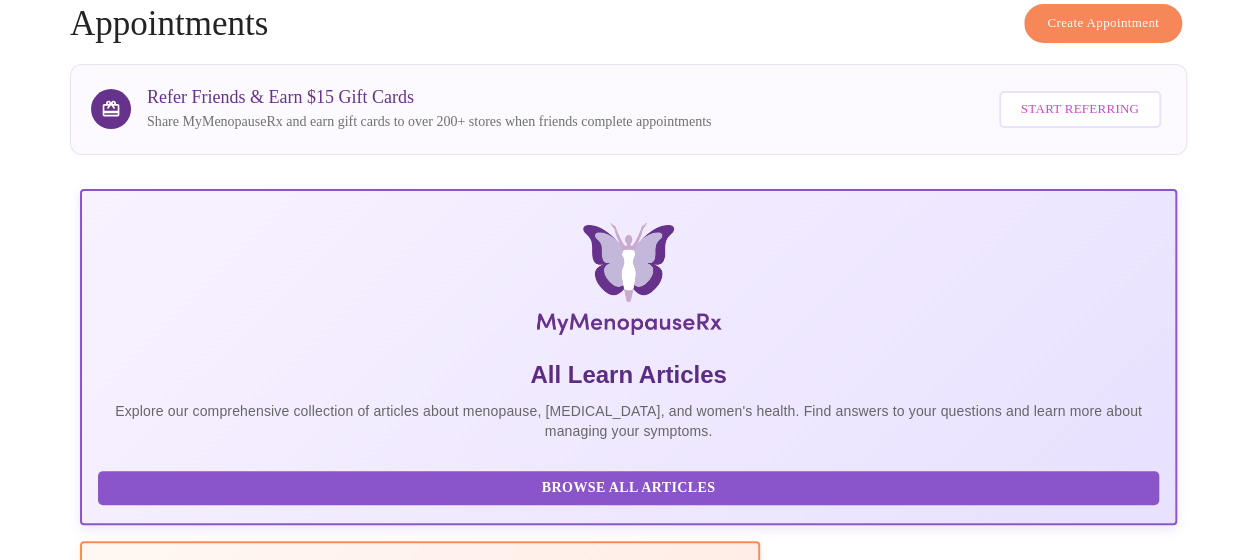 scroll, scrollTop: 130, scrollLeft: 0, axis: vertical 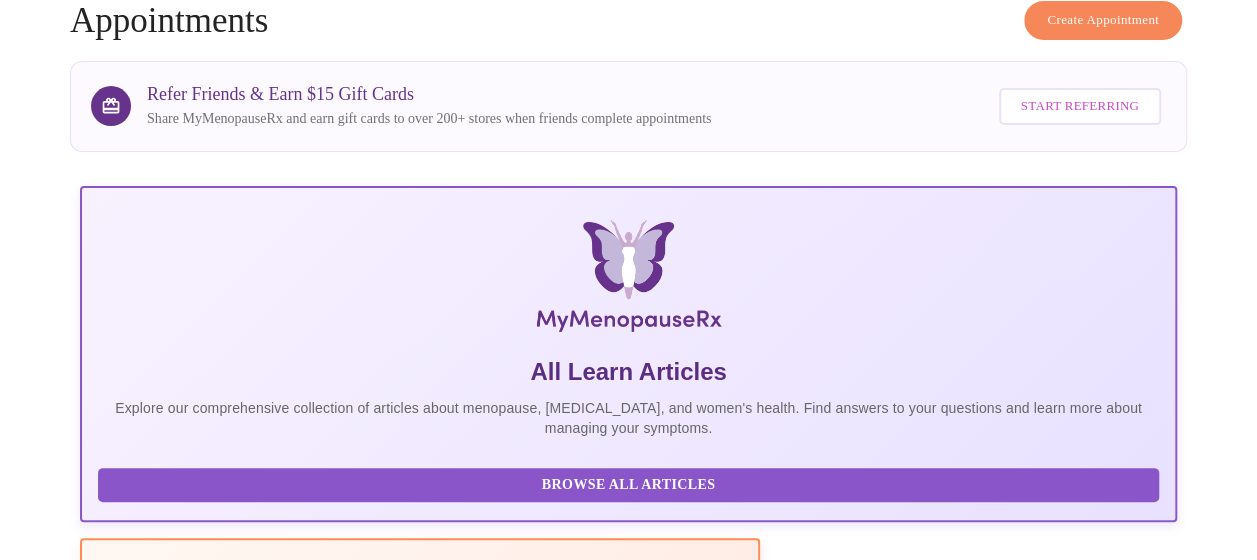 click on "8 Most Common [MEDICAL_DATA] Myths" at bounding box center [766, 1172] 